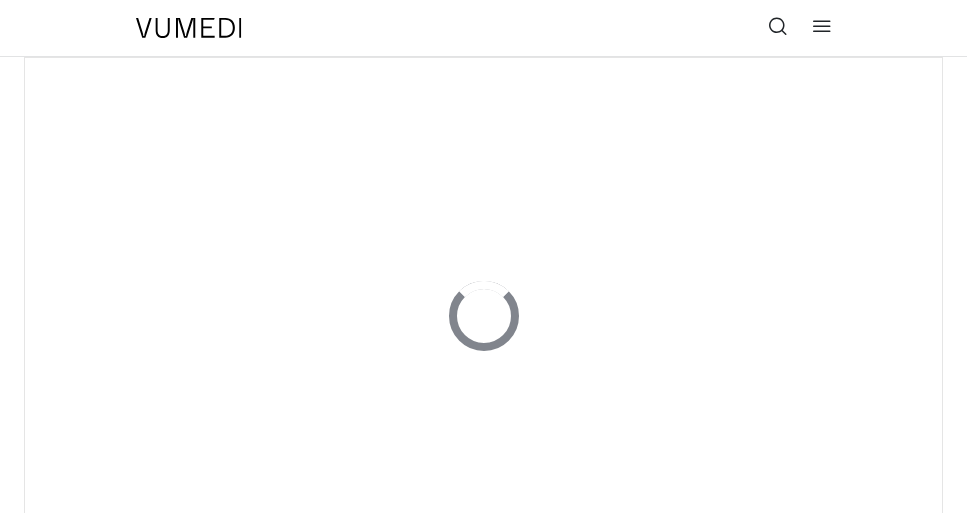 scroll, scrollTop: 0, scrollLeft: 0, axis: both 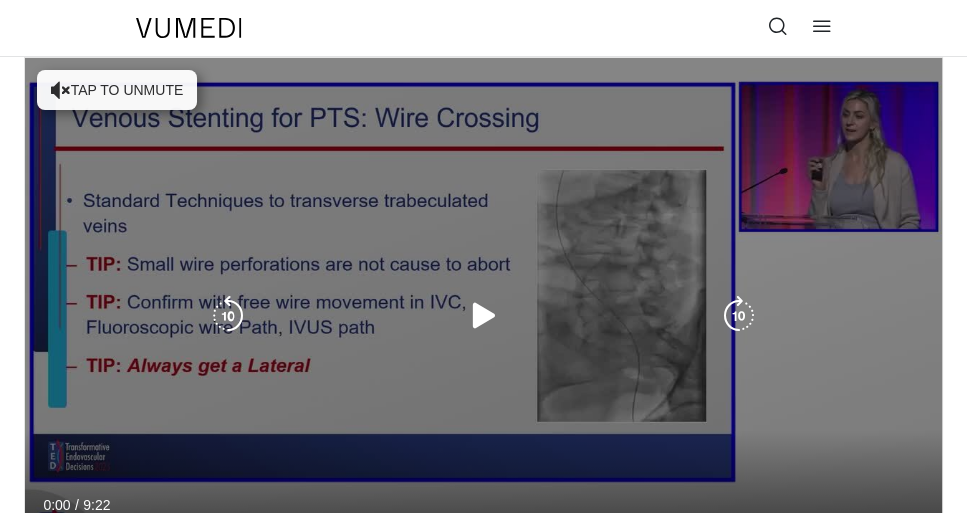 click on "10 seconds
Tap to unmute" at bounding box center [483, 316] 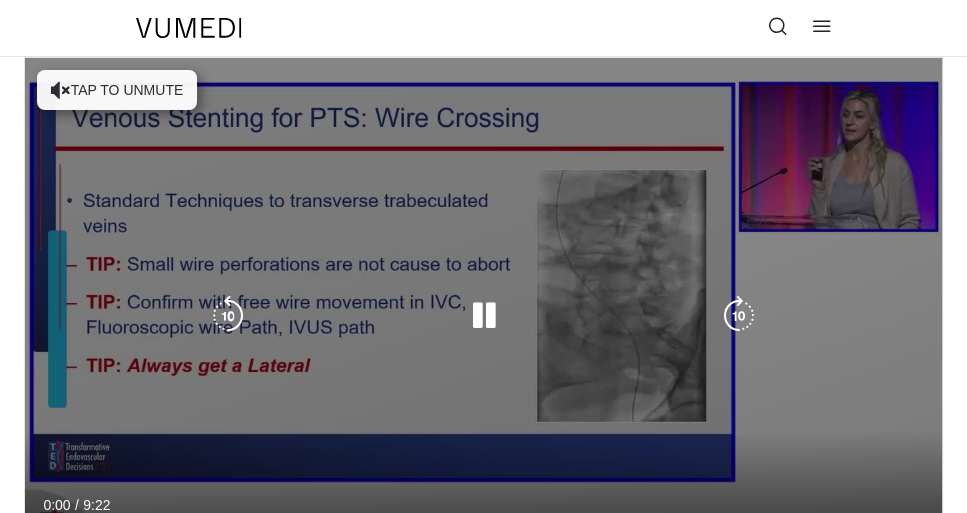 click on "10 seconds
Tap to unmute" at bounding box center [483, 316] 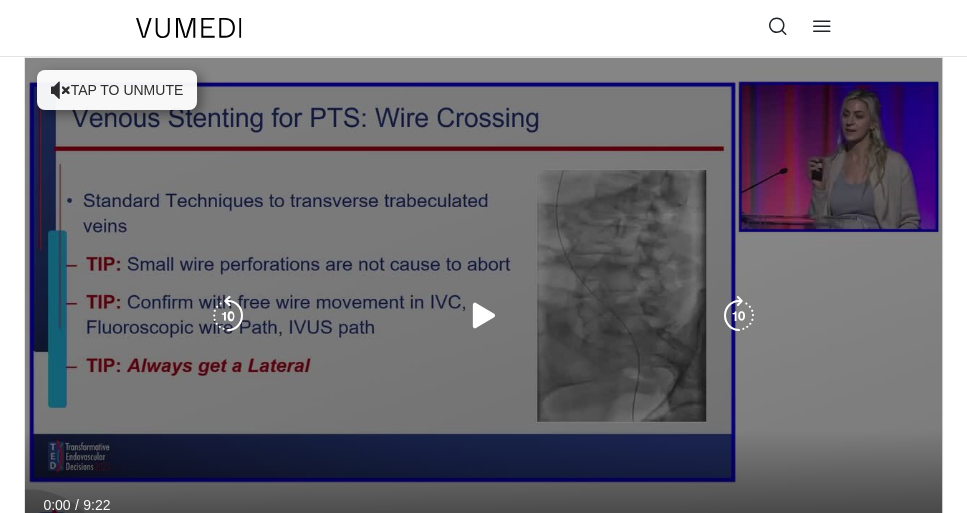 click on "10 seconds
Tap to unmute" at bounding box center (483, 316) 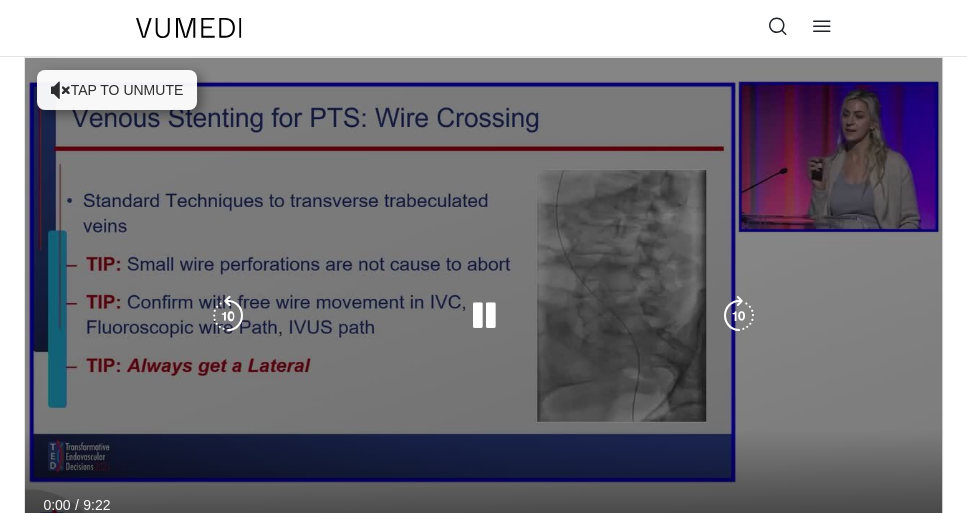 click on "Tap to unmute" at bounding box center [117, 90] 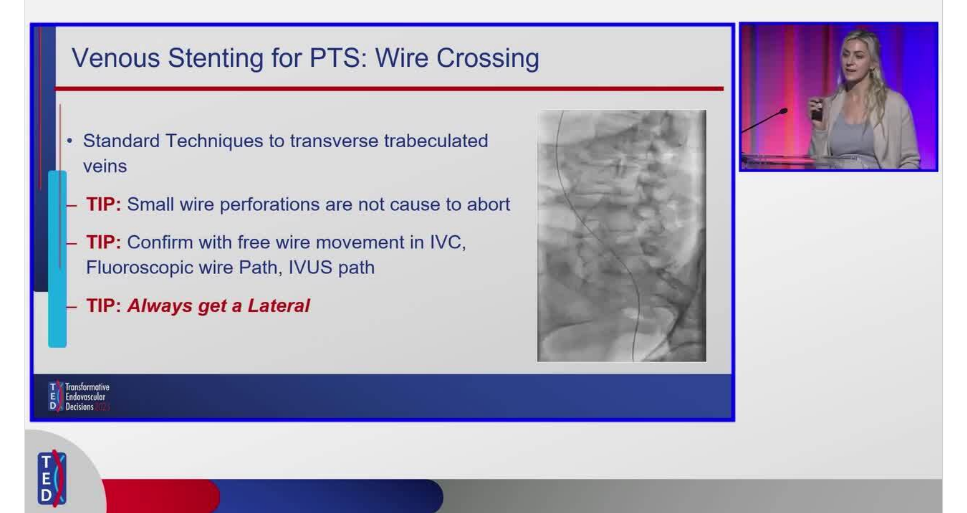 scroll, scrollTop: 57, scrollLeft: 0, axis: vertical 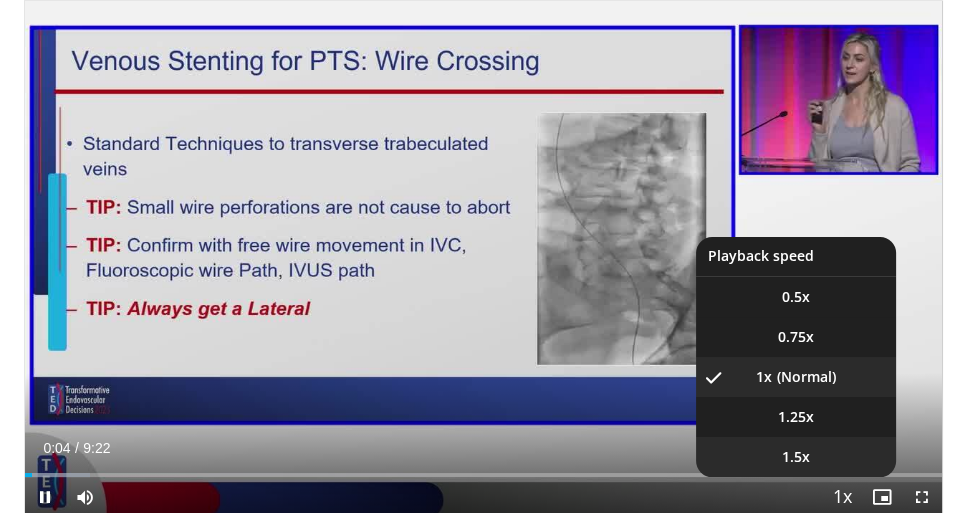 click on "1.5x" at bounding box center [796, 457] 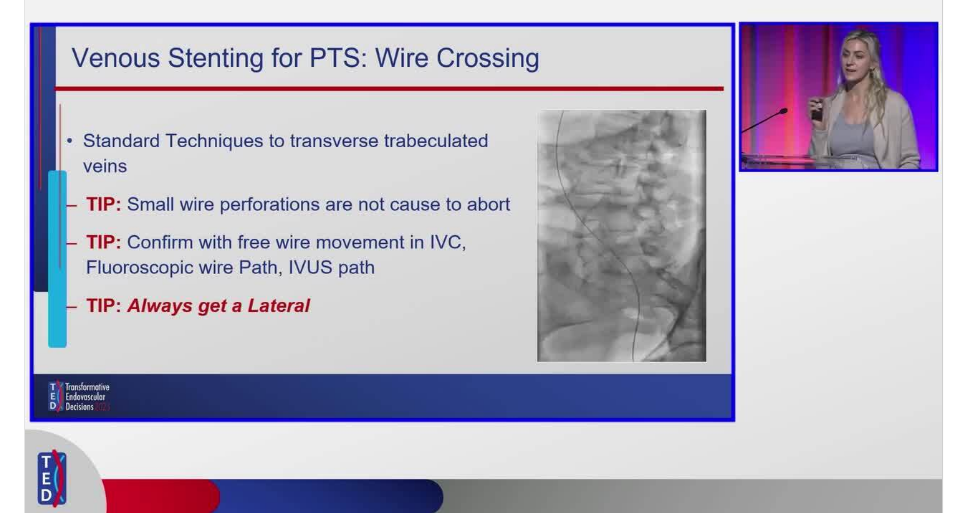 click on "**********" at bounding box center [483, 1749] 